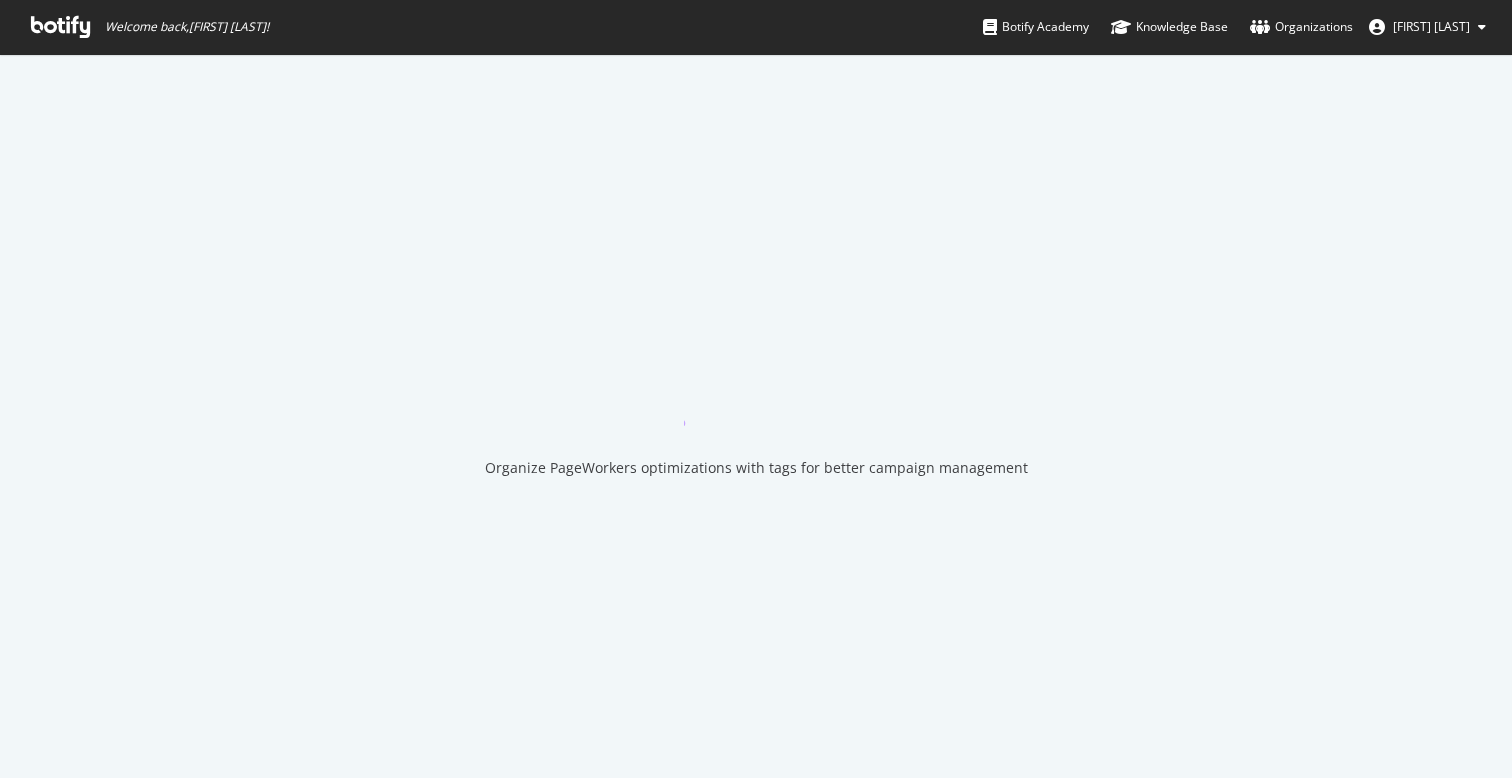 scroll, scrollTop: 0, scrollLeft: 0, axis: both 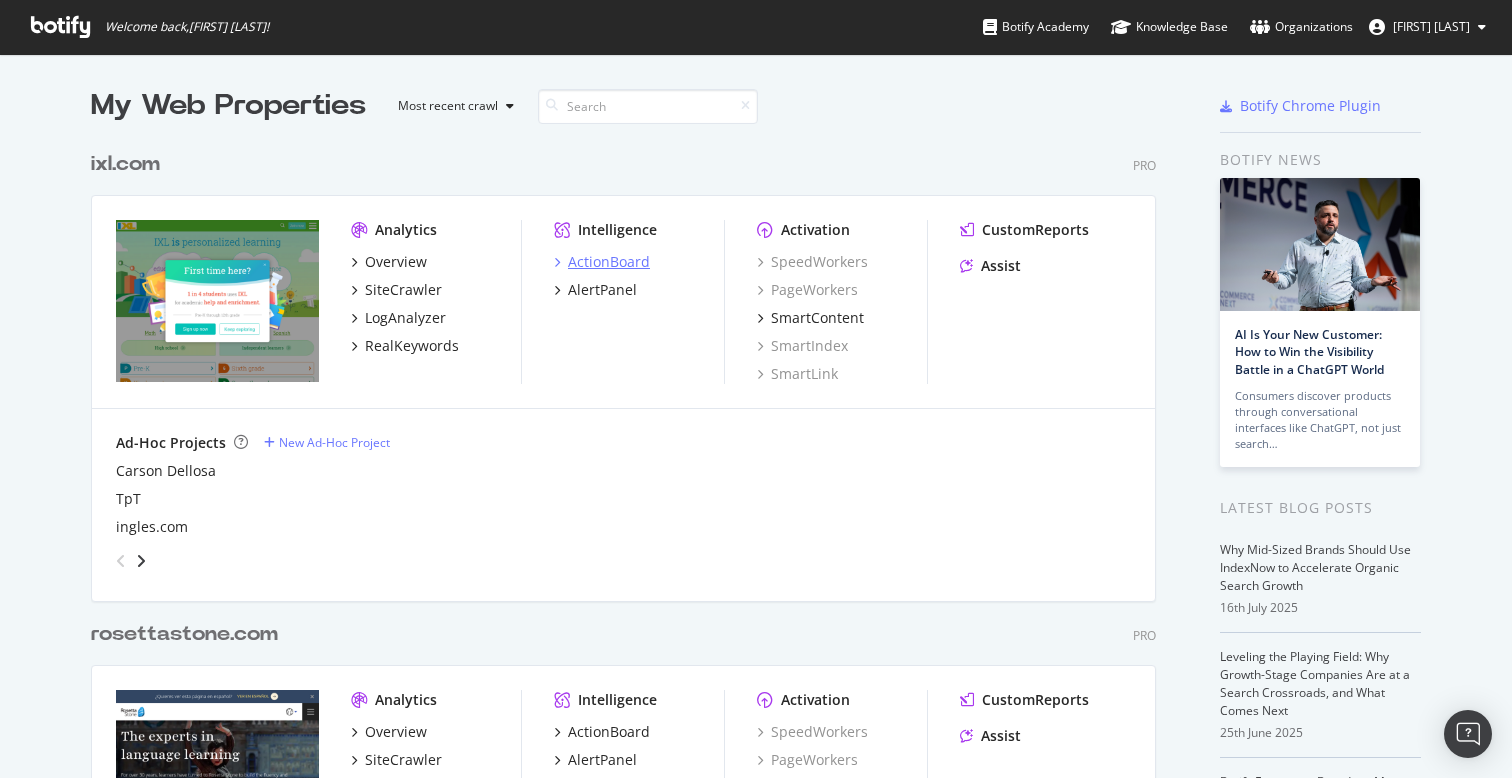 click on "ActionBoard" at bounding box center (609, 262) 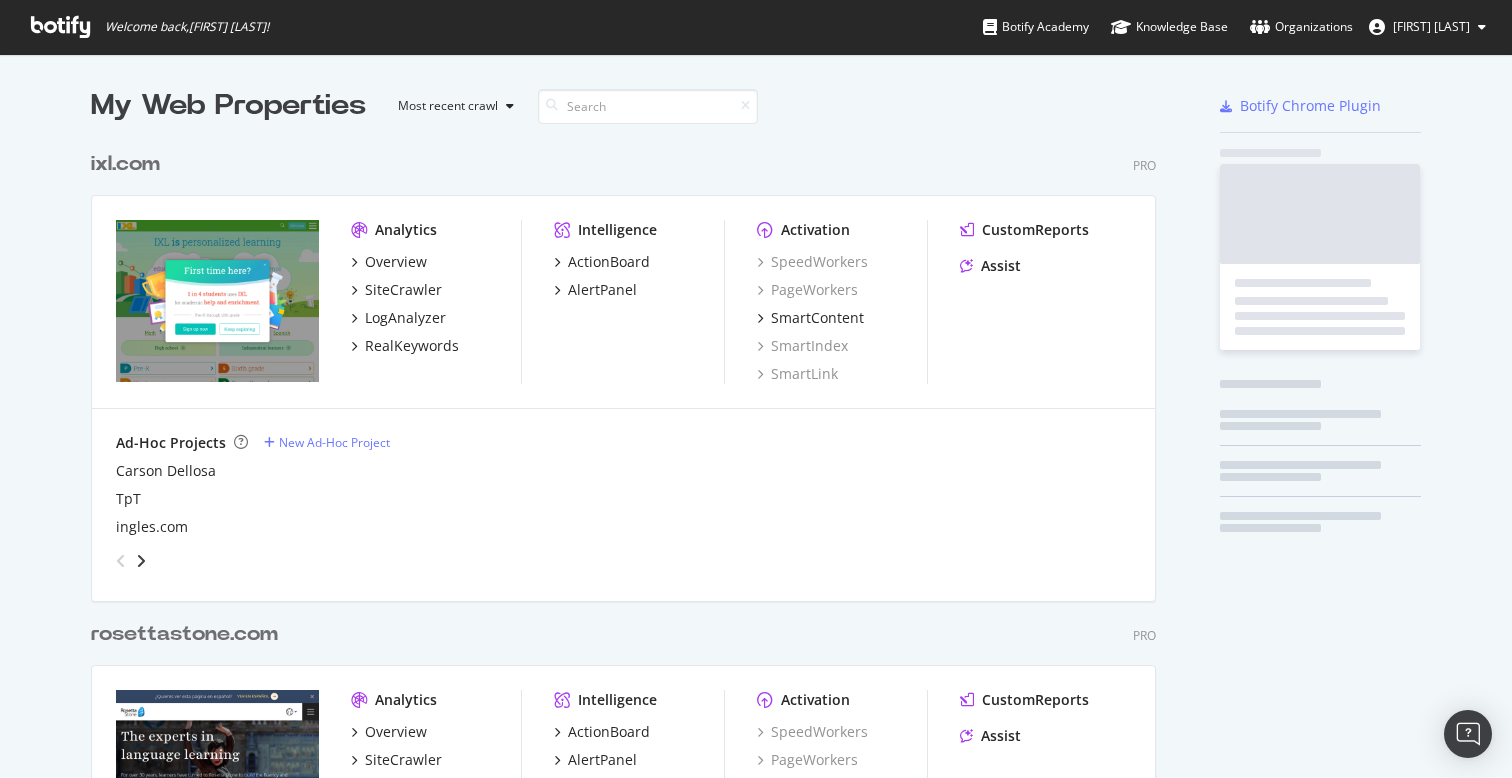 scroll, scrollTop: 1, scrollLeft: 1, axis: both 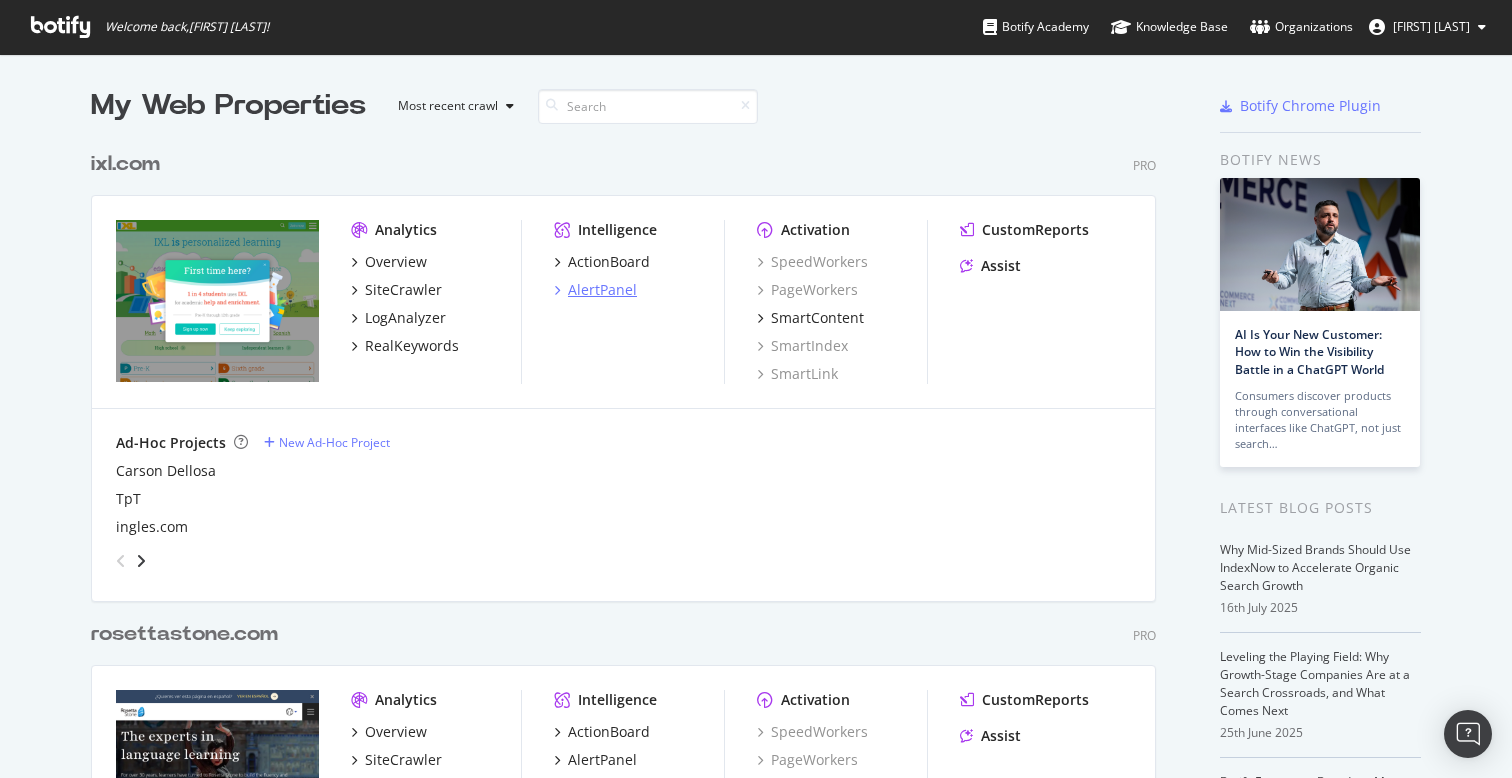 click on "AlertPanel" at bounding box center (602, 290) 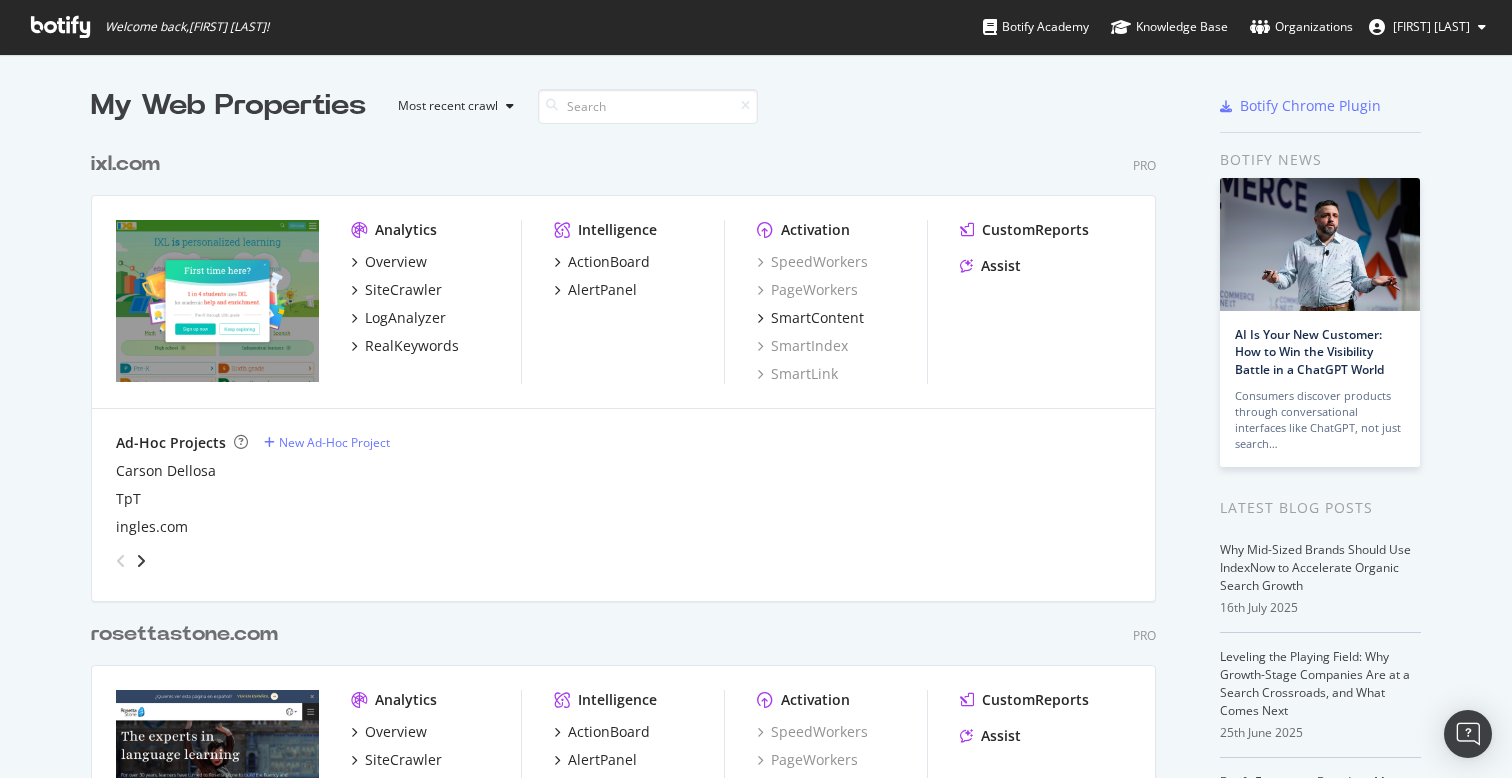 scroll, scrollTop: 1, scrollLeft: 1, axis: both 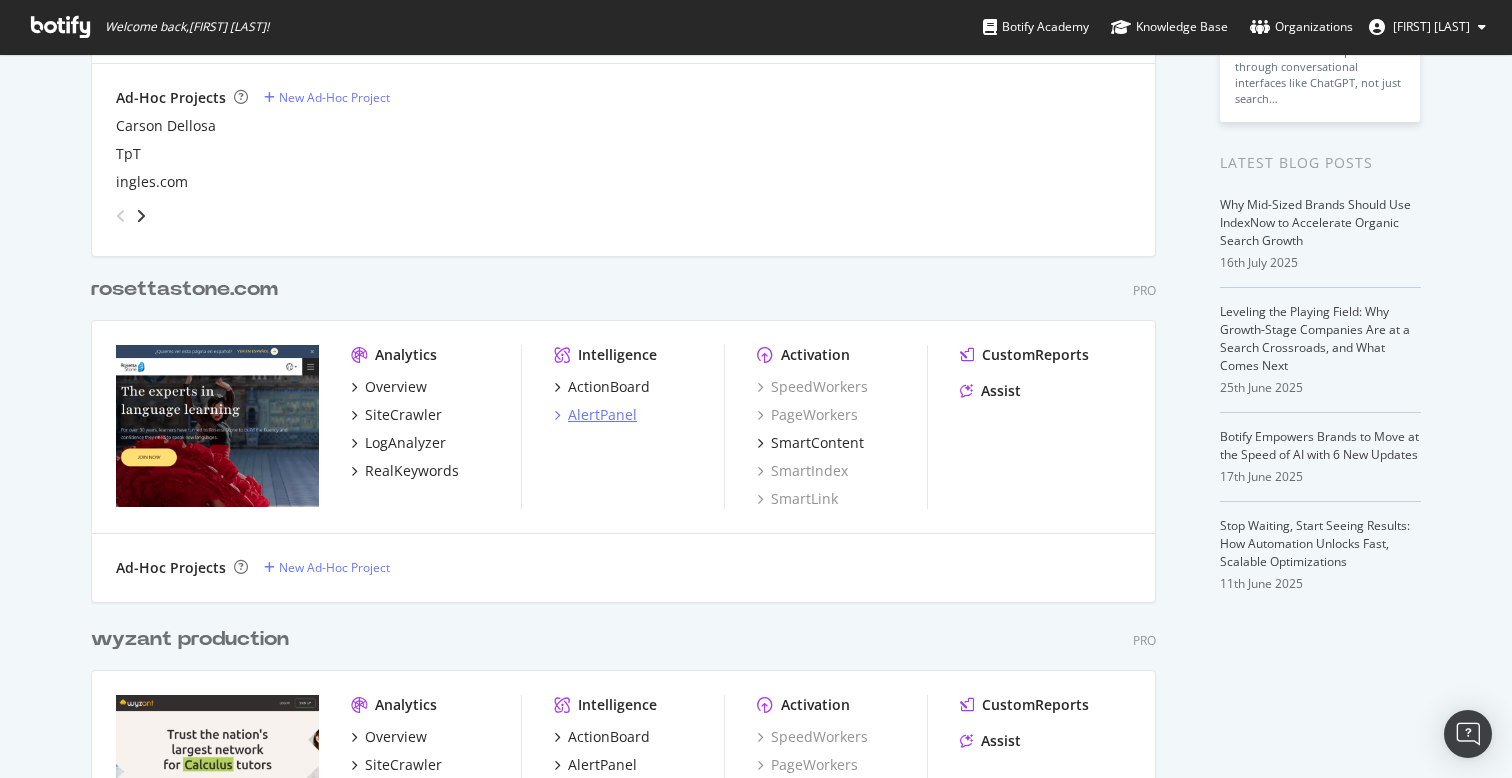 click on "AlertPanel" at bounding box center (602, 415) 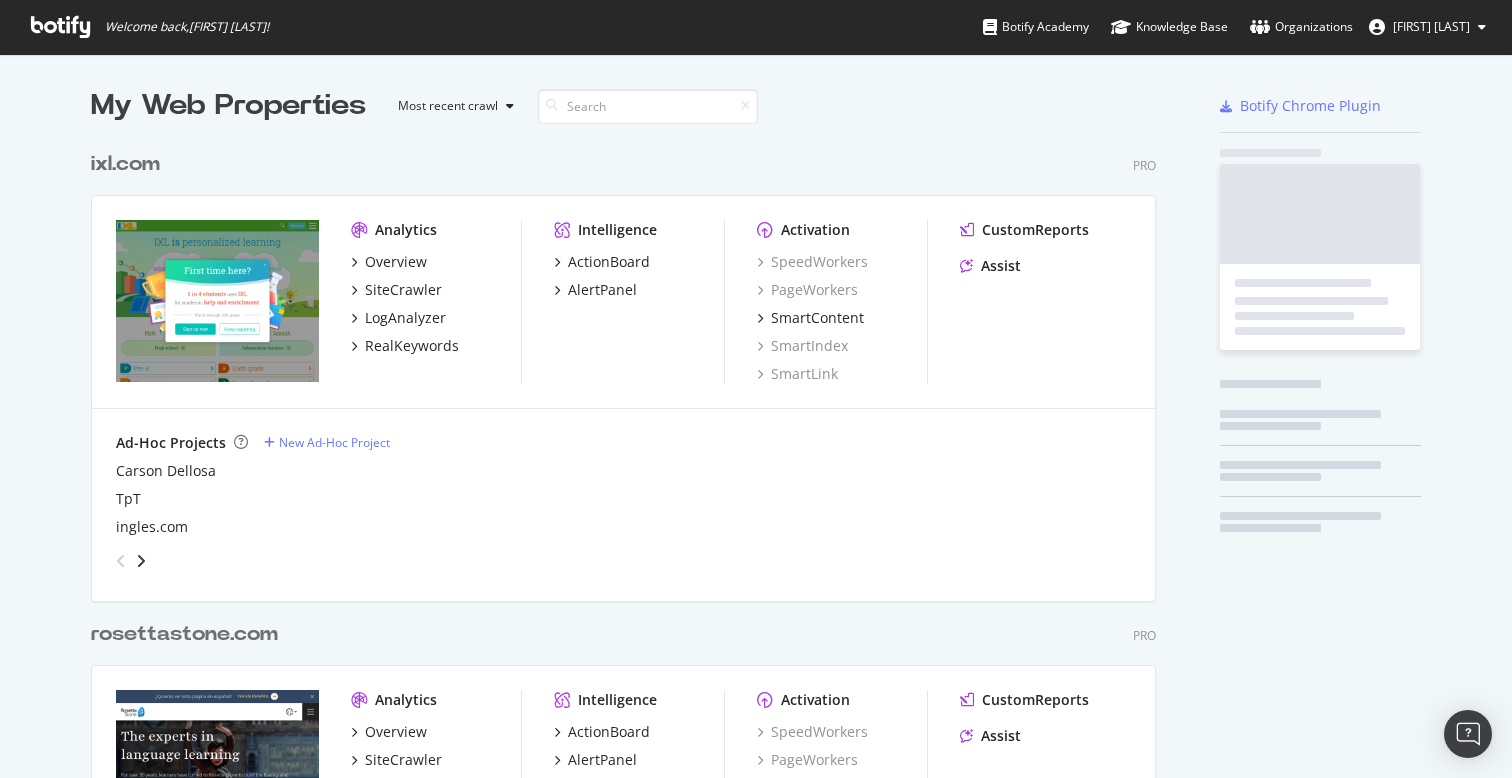 scroll, scrollTop: 1, scrollLeft: 1, axis: both 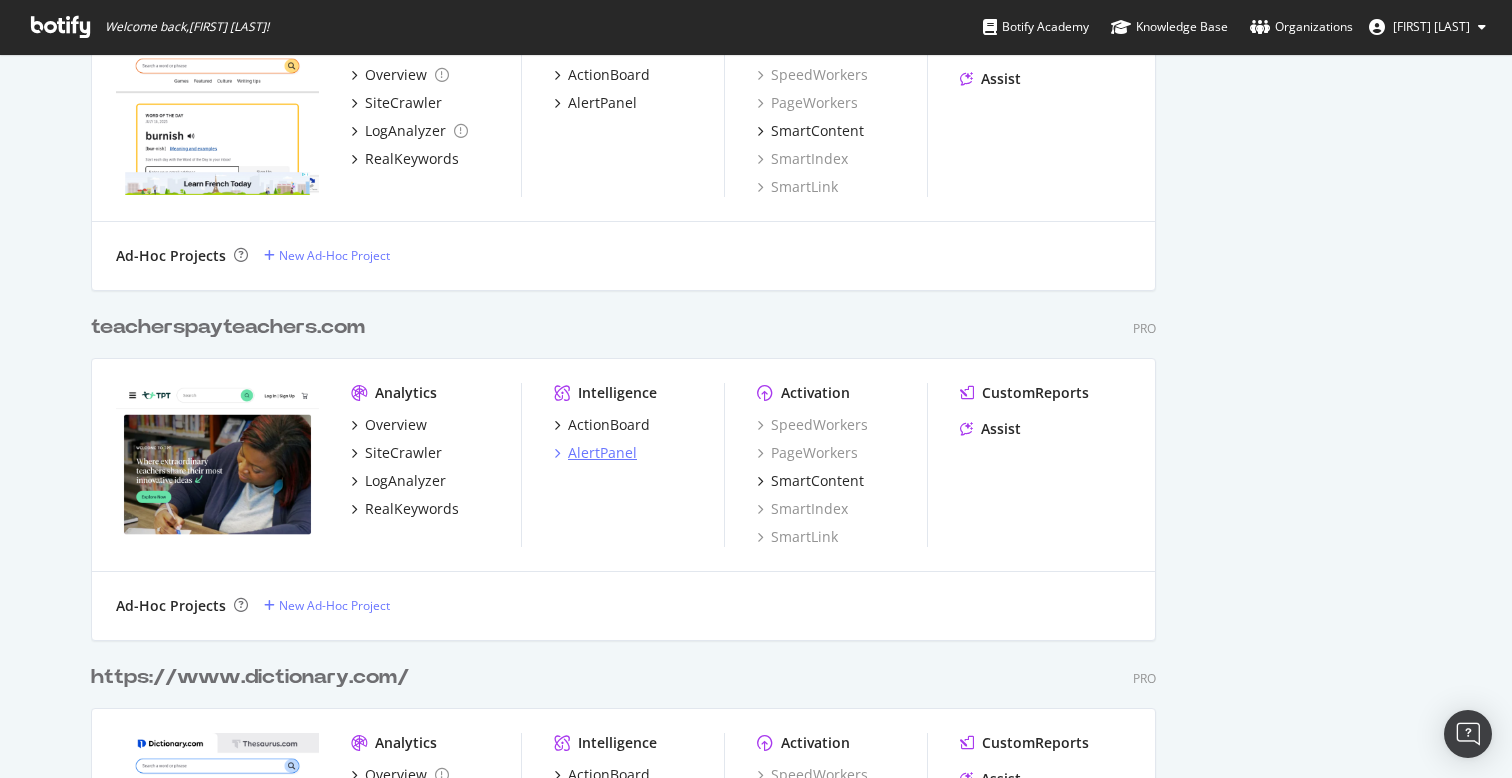 click on "AlertPanel" at bounding box center (602, 453) 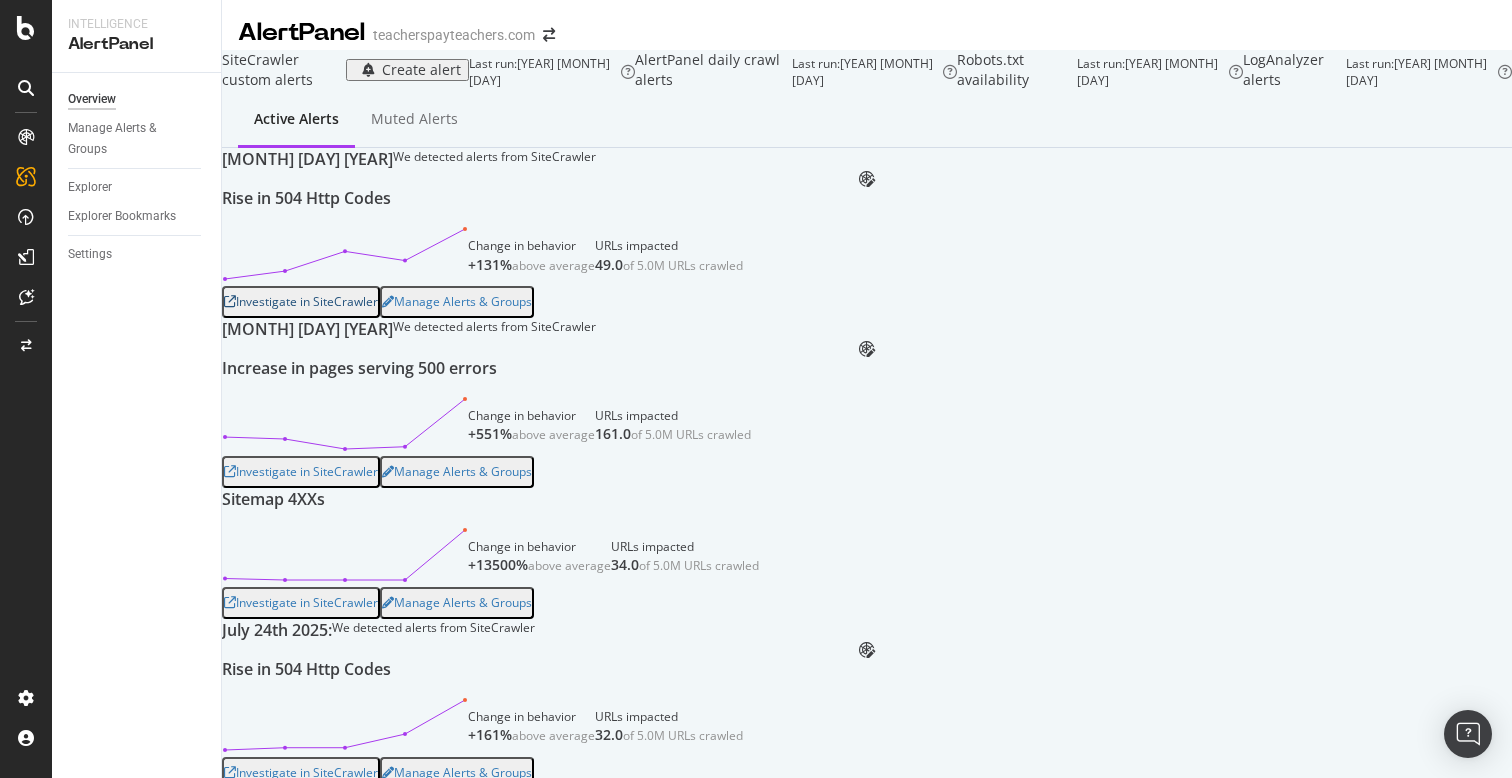 click on "Investigate in SiteCrawler" at bounding box center (301, 302) 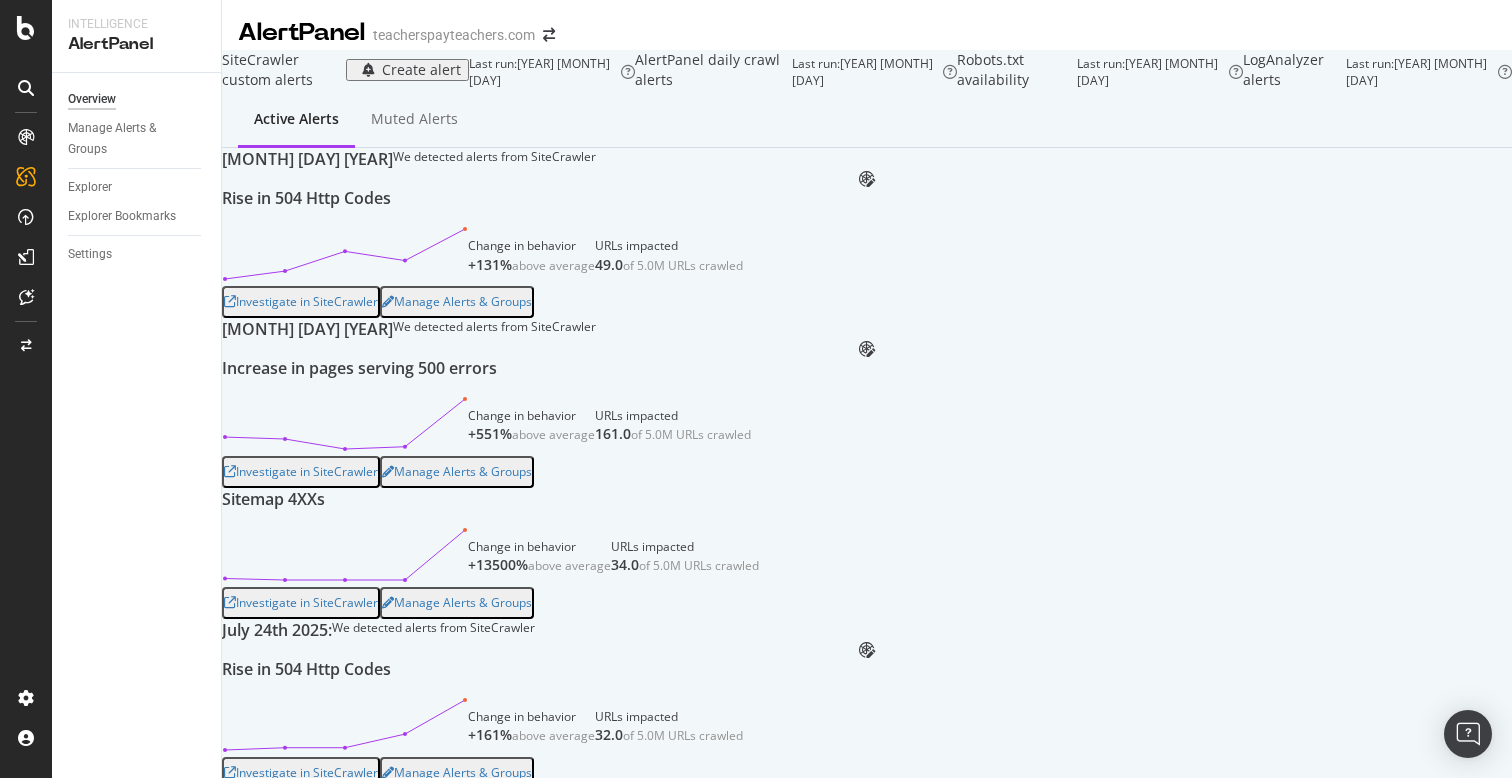 scroll, scrollTop: 41, scrollLeft: 0, axis: vertical 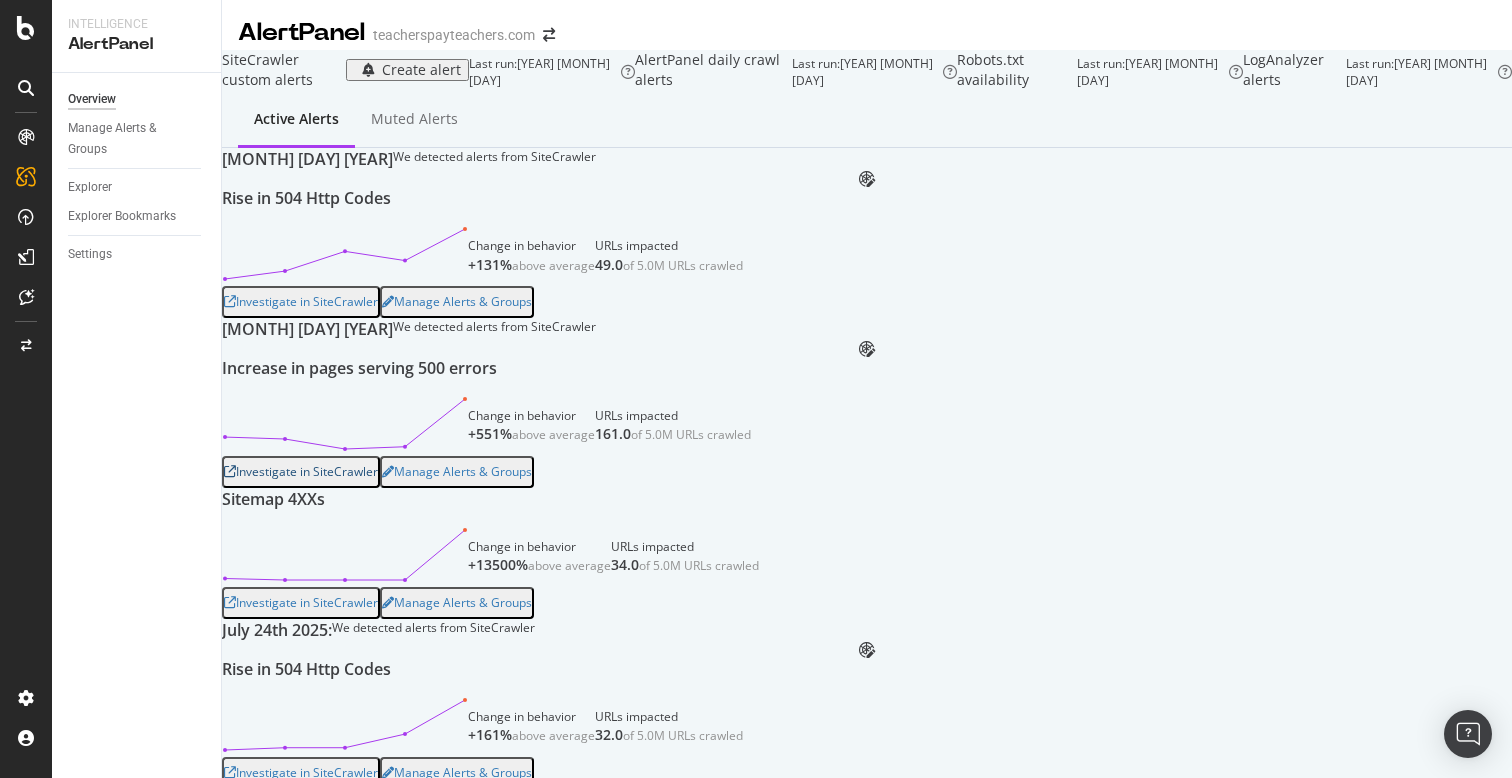 click on "Investigate in SiteCrawler" at bounding box center [301, 472] 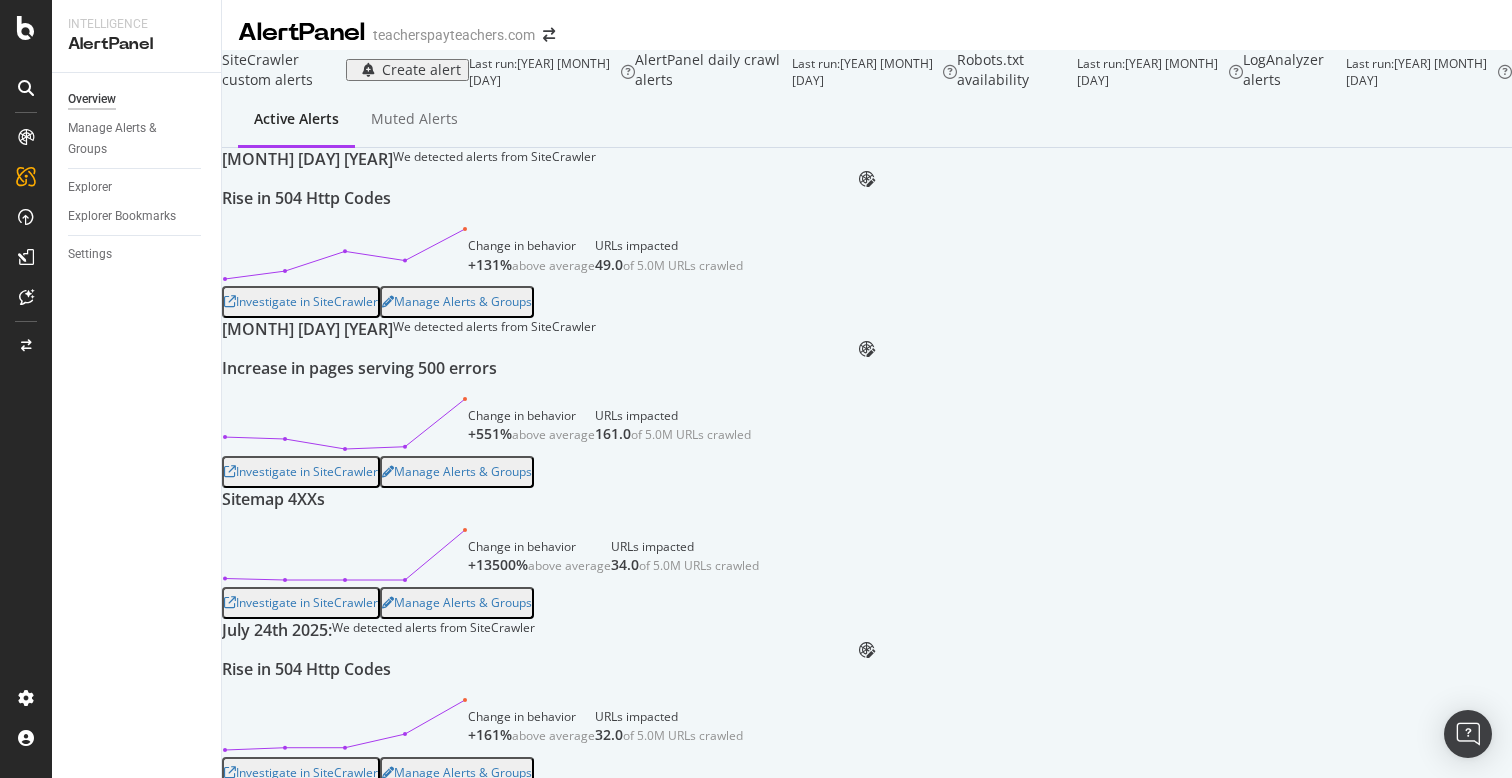 scroll, scrollTop: 0, scrollLeft: 0, axis: both 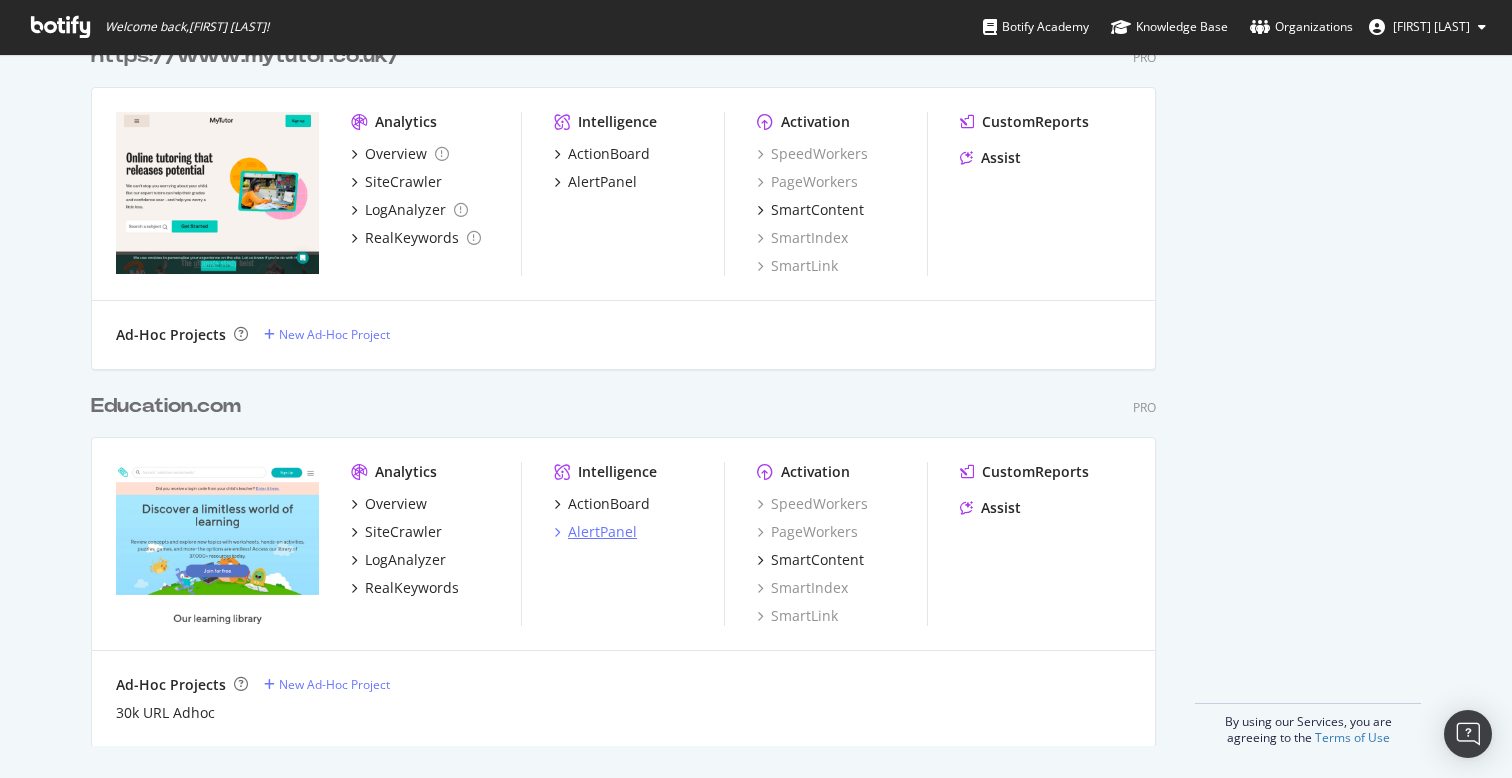 click on "AlertPanel" at bounding box center [602, 532] 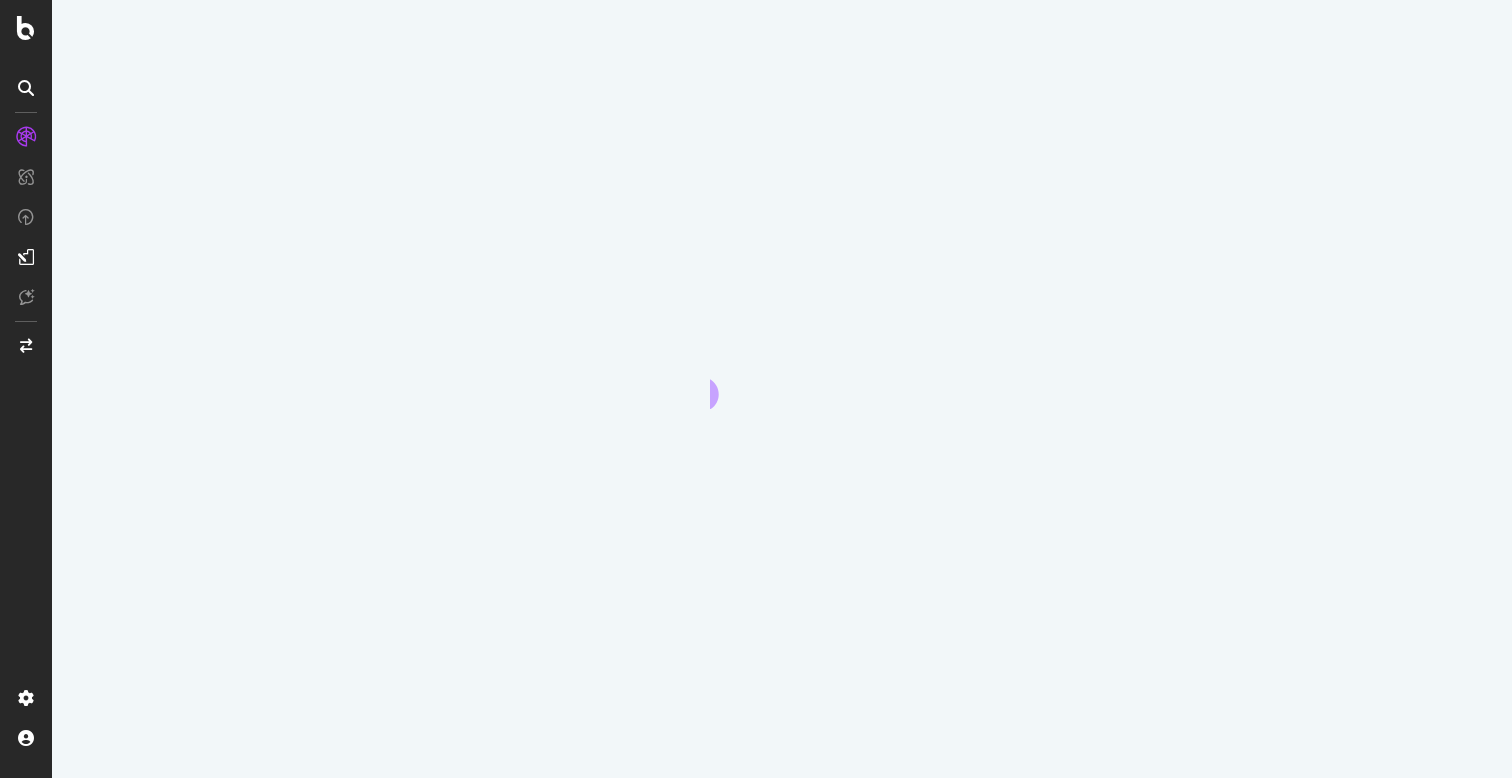 scroll, scrollTop: 0, scrollLeft: 0, axis: both 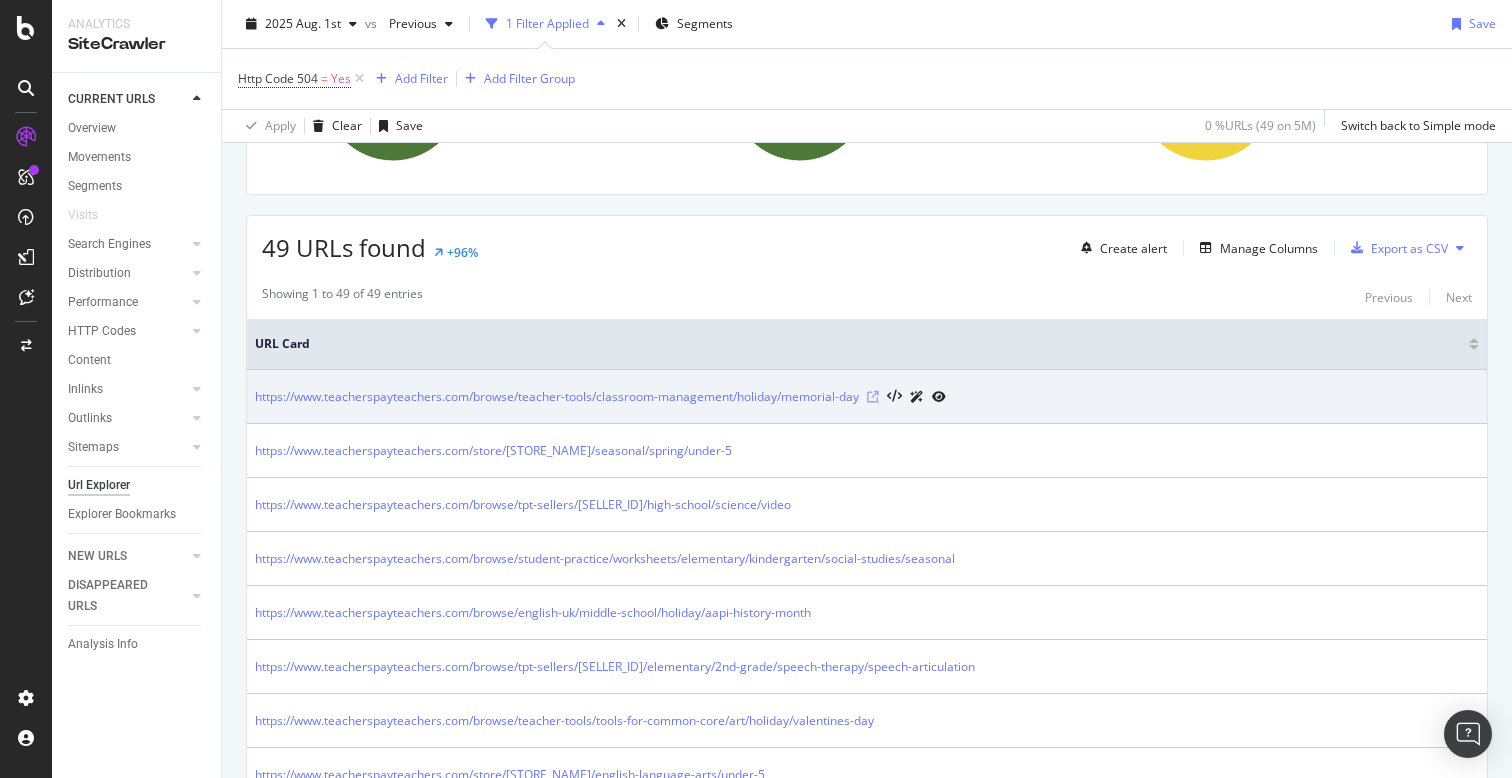 click at bounding box center [873, 397] 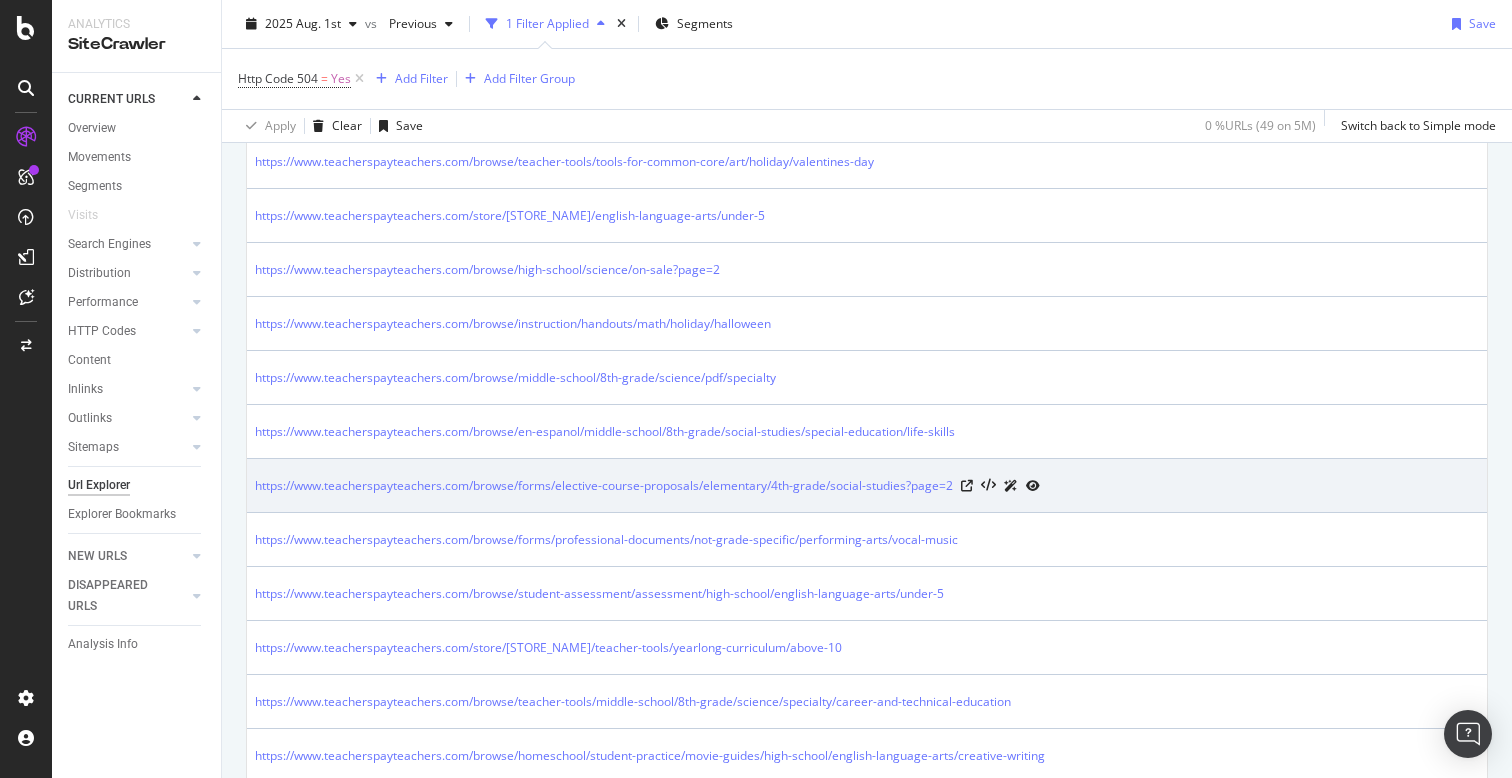 scroll, scrollTop: 872, scrollLeft: 0, axis: vertical 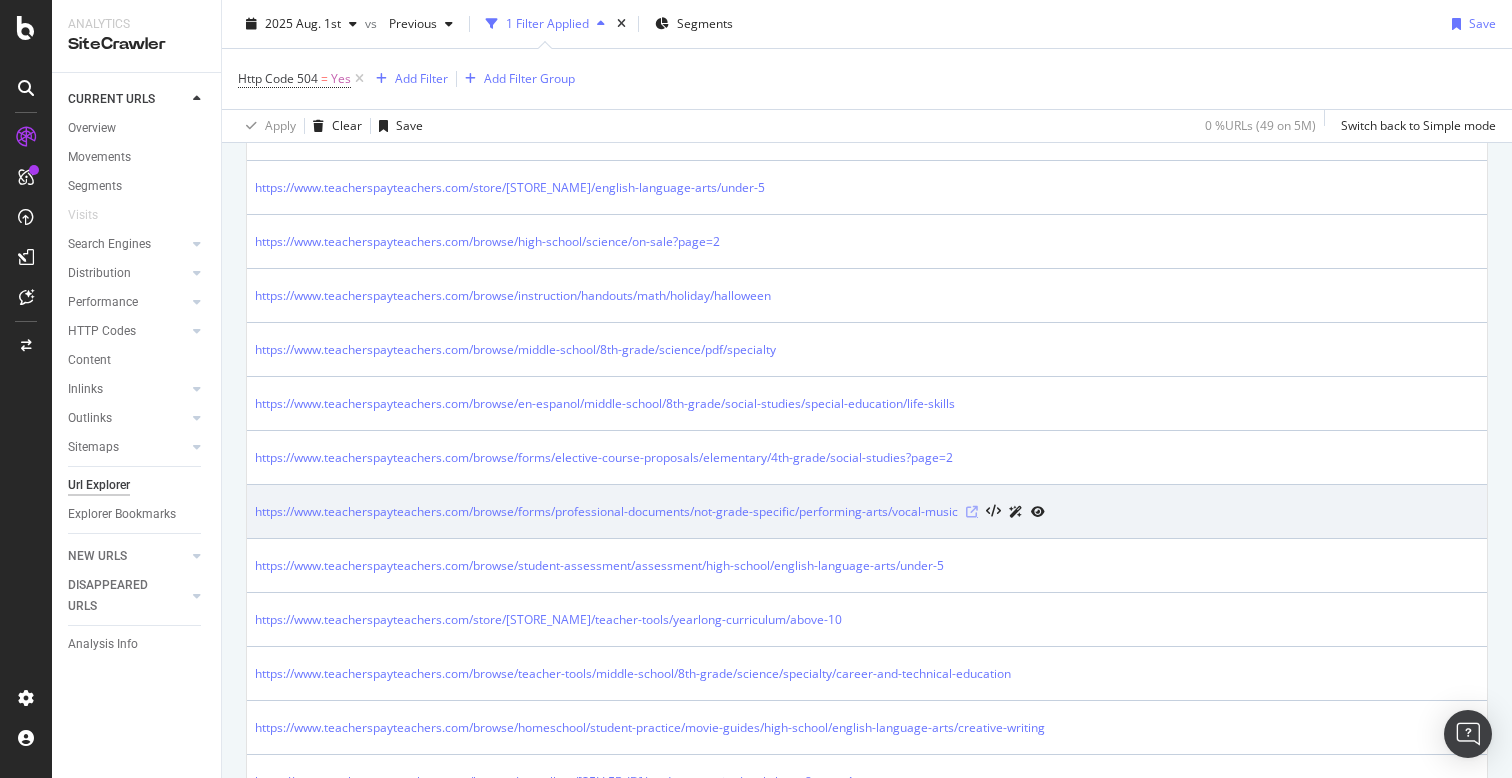 click at bounding box center [972, 512] 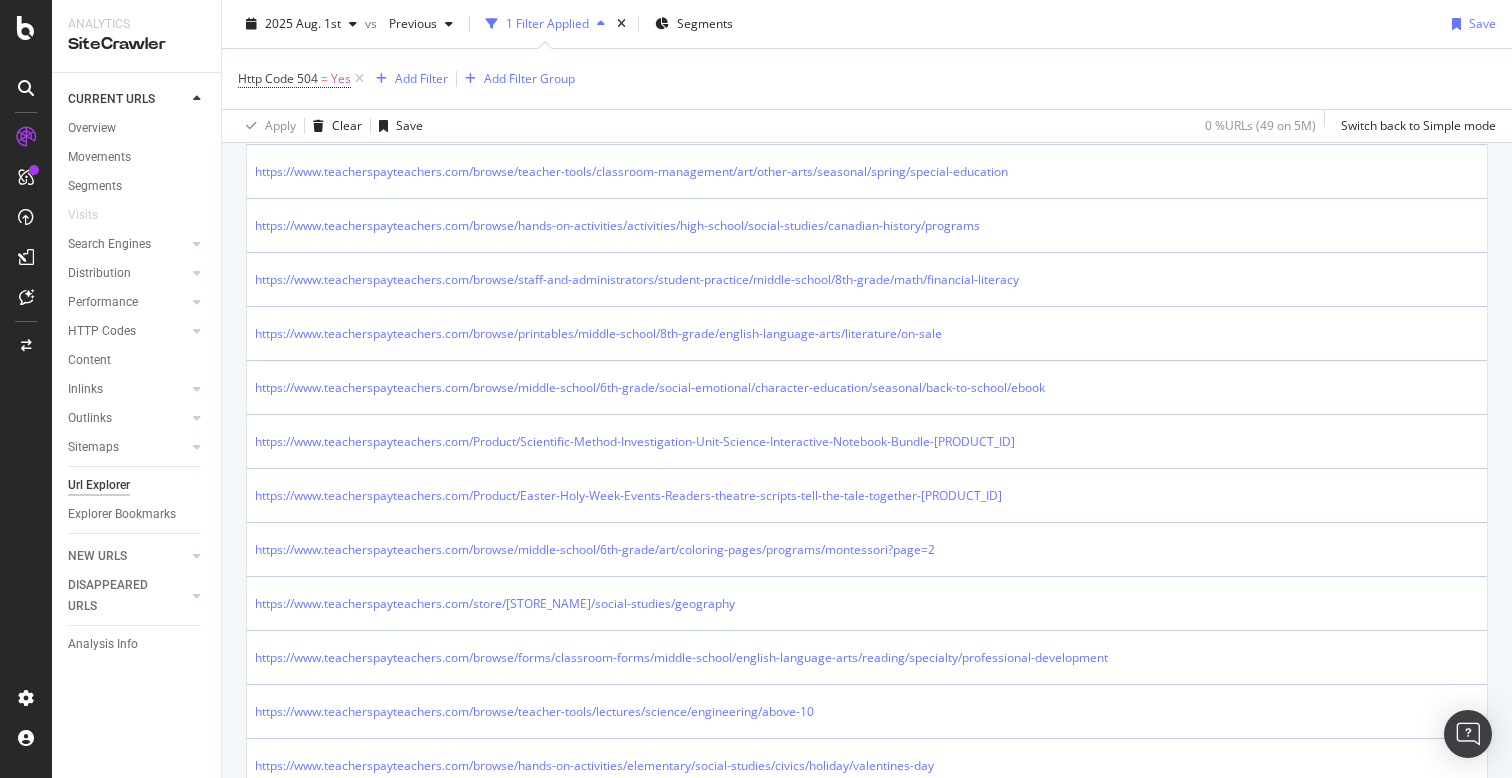 scroll, scrollTop: 2067, scrollLeft: 0, axis: vertical 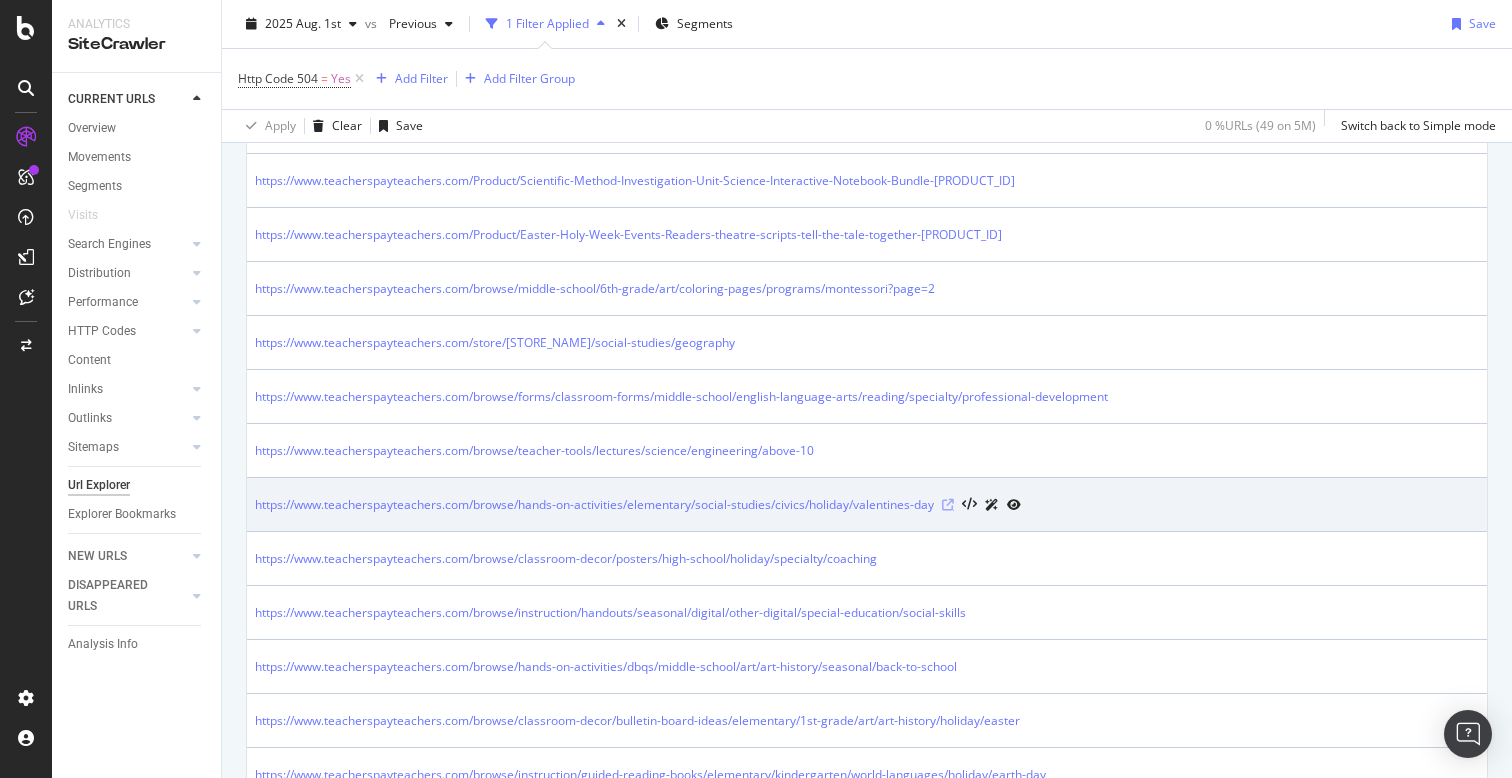 click at bounding box center [948, 505] 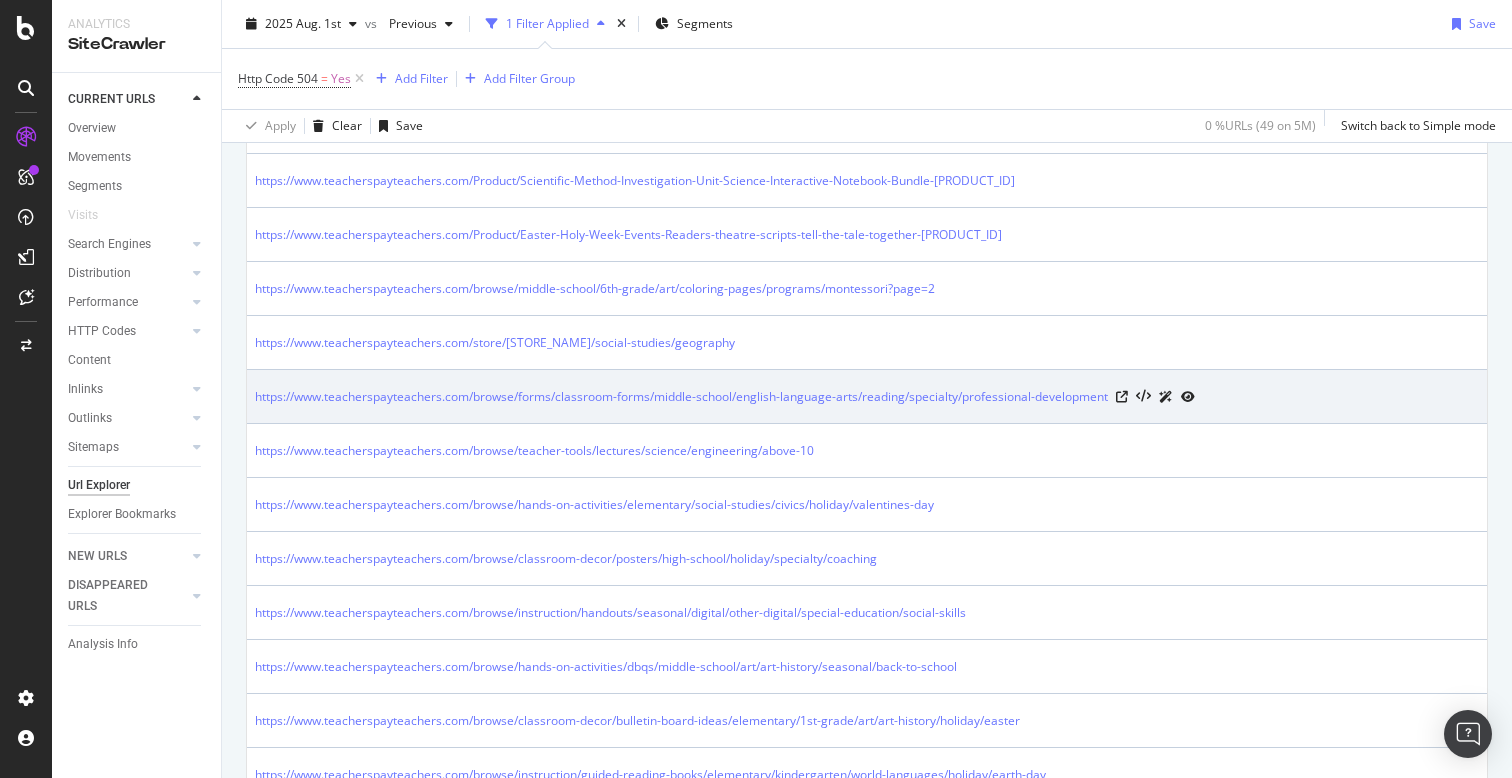 scroll, scrollTop: 2639, scrollLeft: 0, axis: vertical 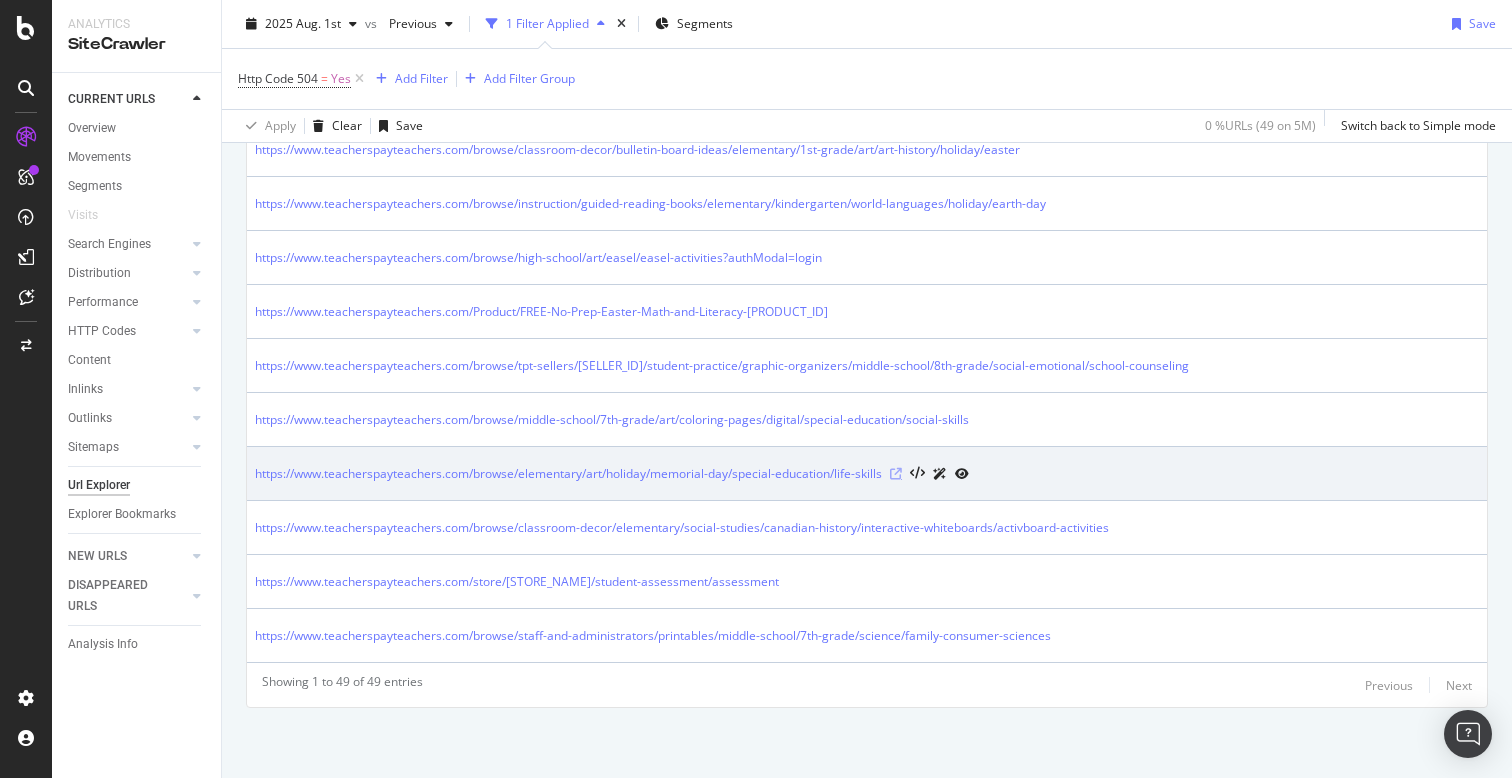 click at bounding box center [896, 474] 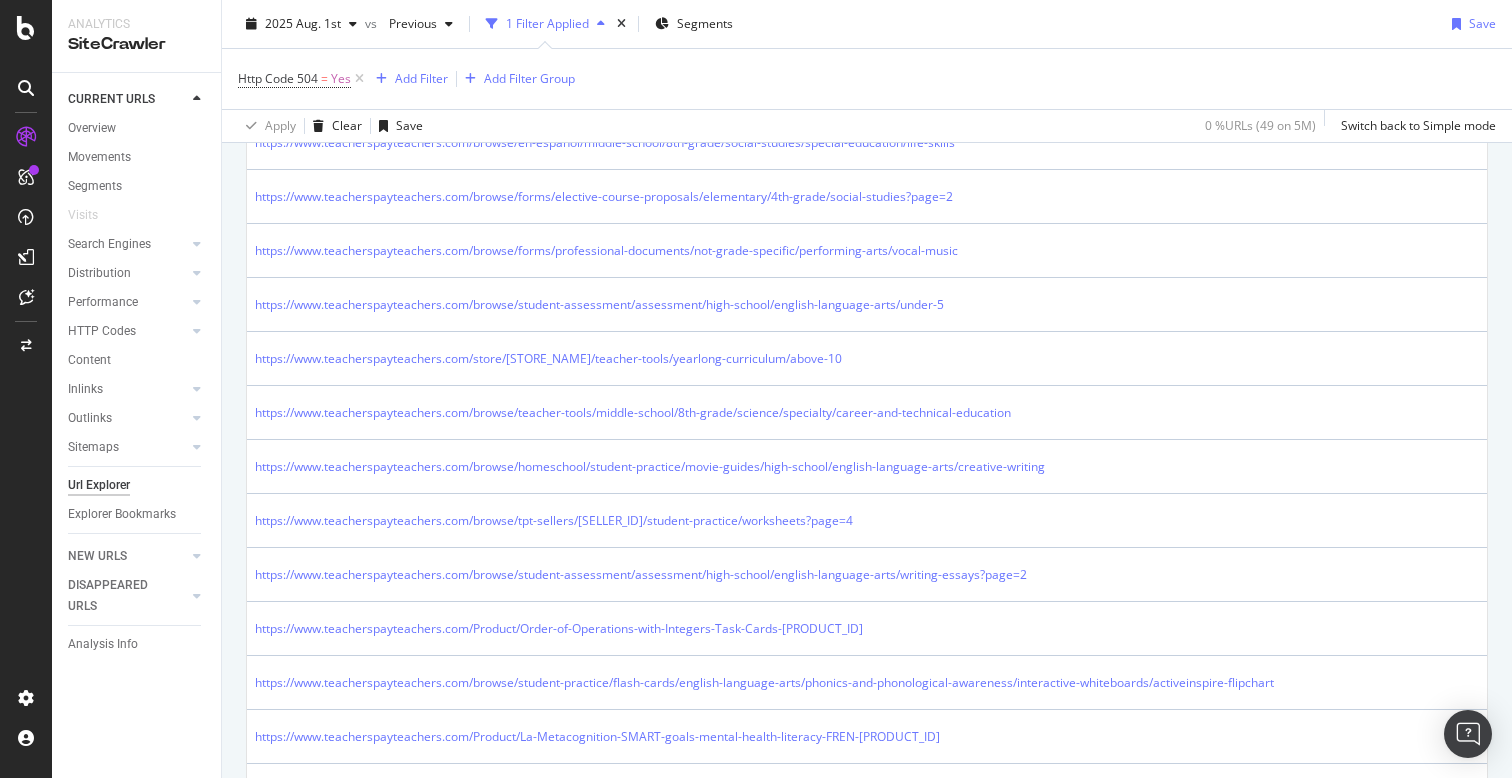 scroll, scrollTop: 0, scrollLeft: 0, axis: both 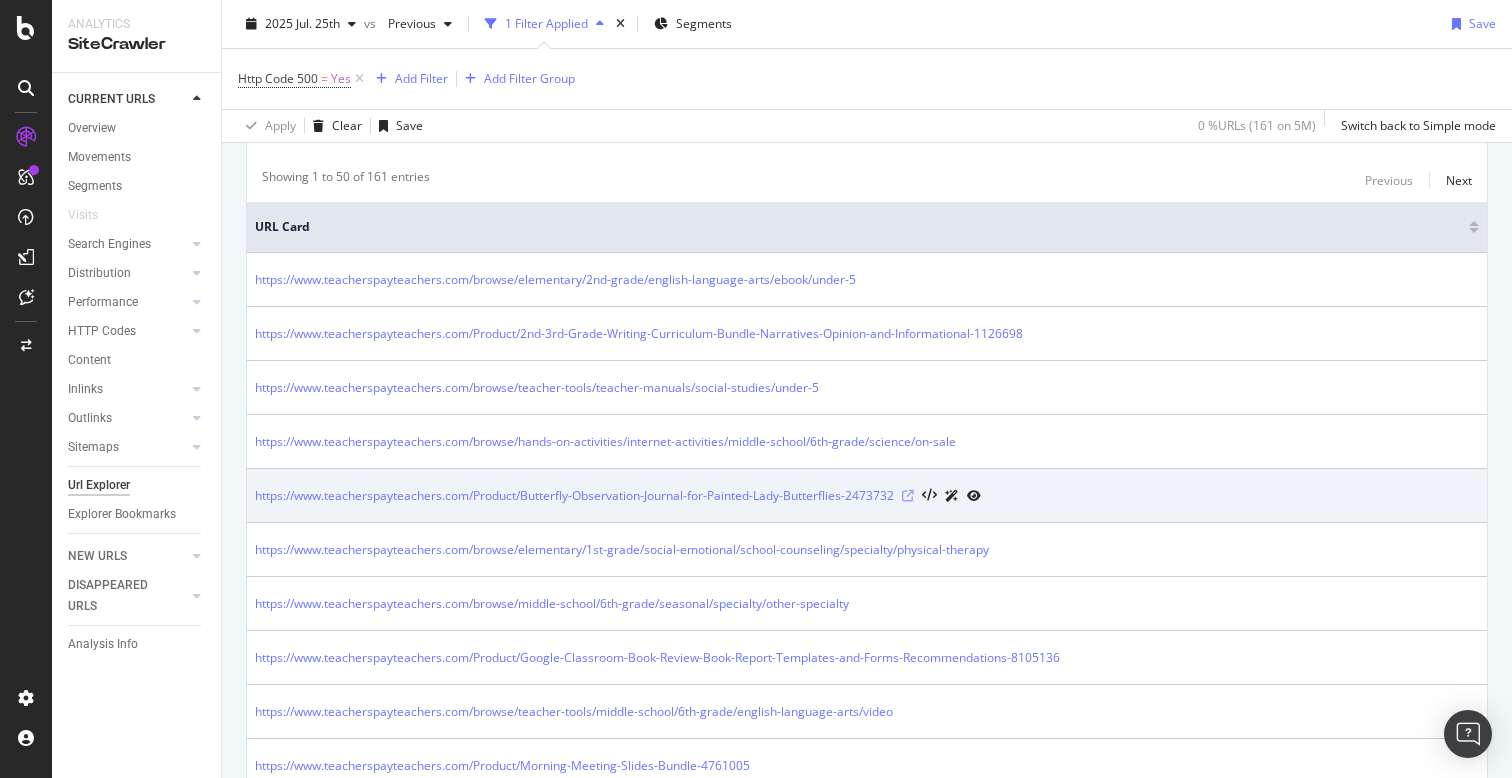 click at bounding box center (908, 496) 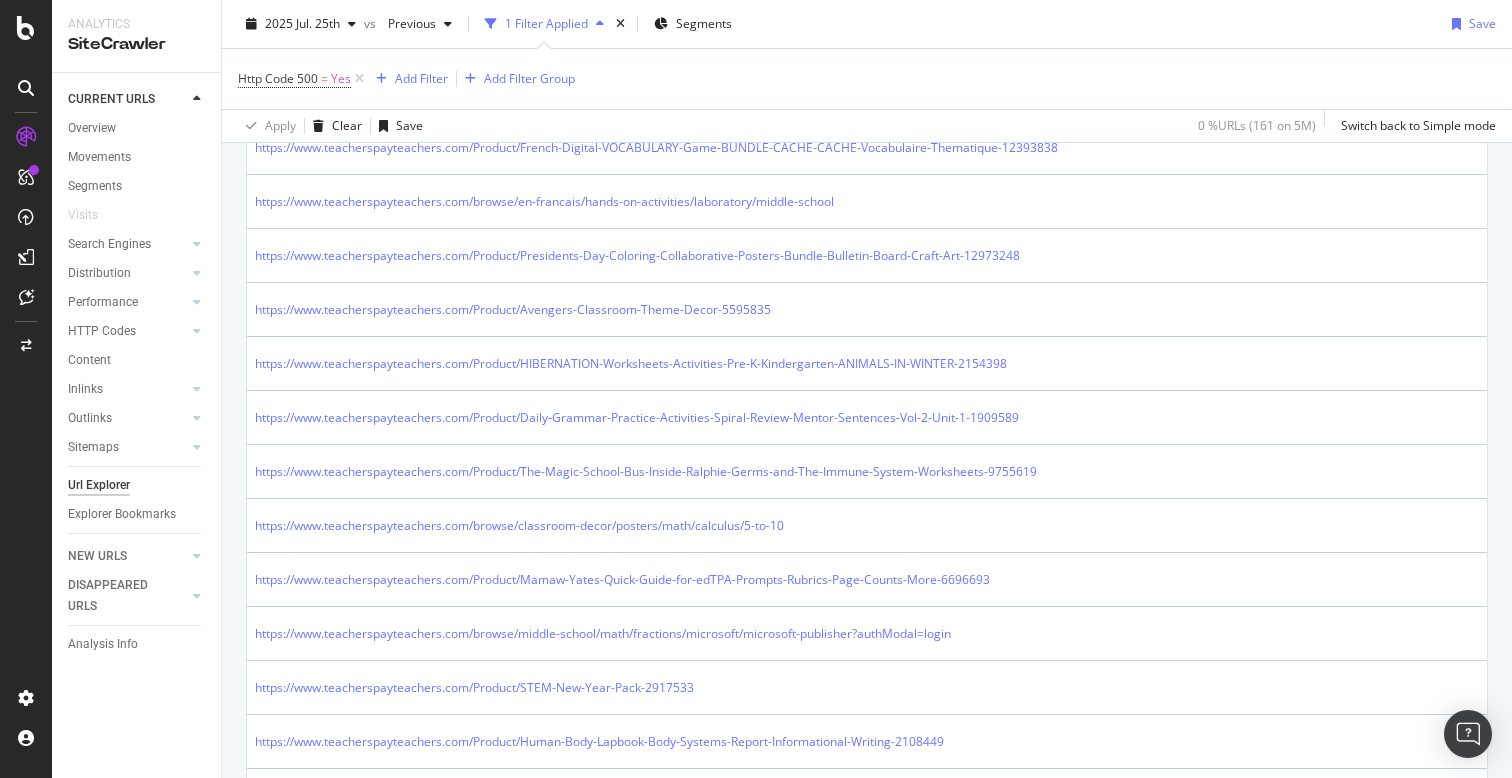 scroll, scrollTop: 1475, scrollLeft: 0, axis: vertical 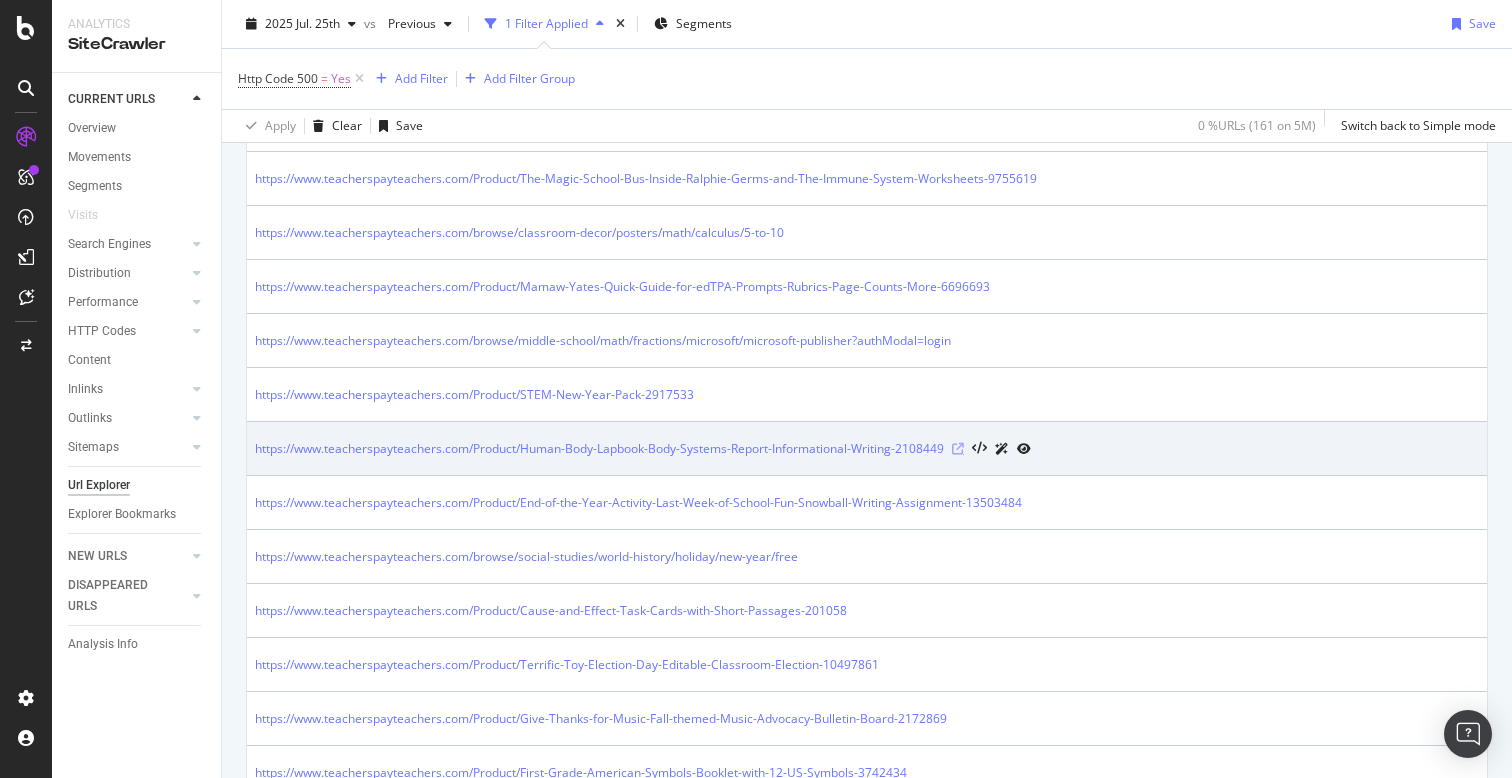 click at bounding box center [958, 449] 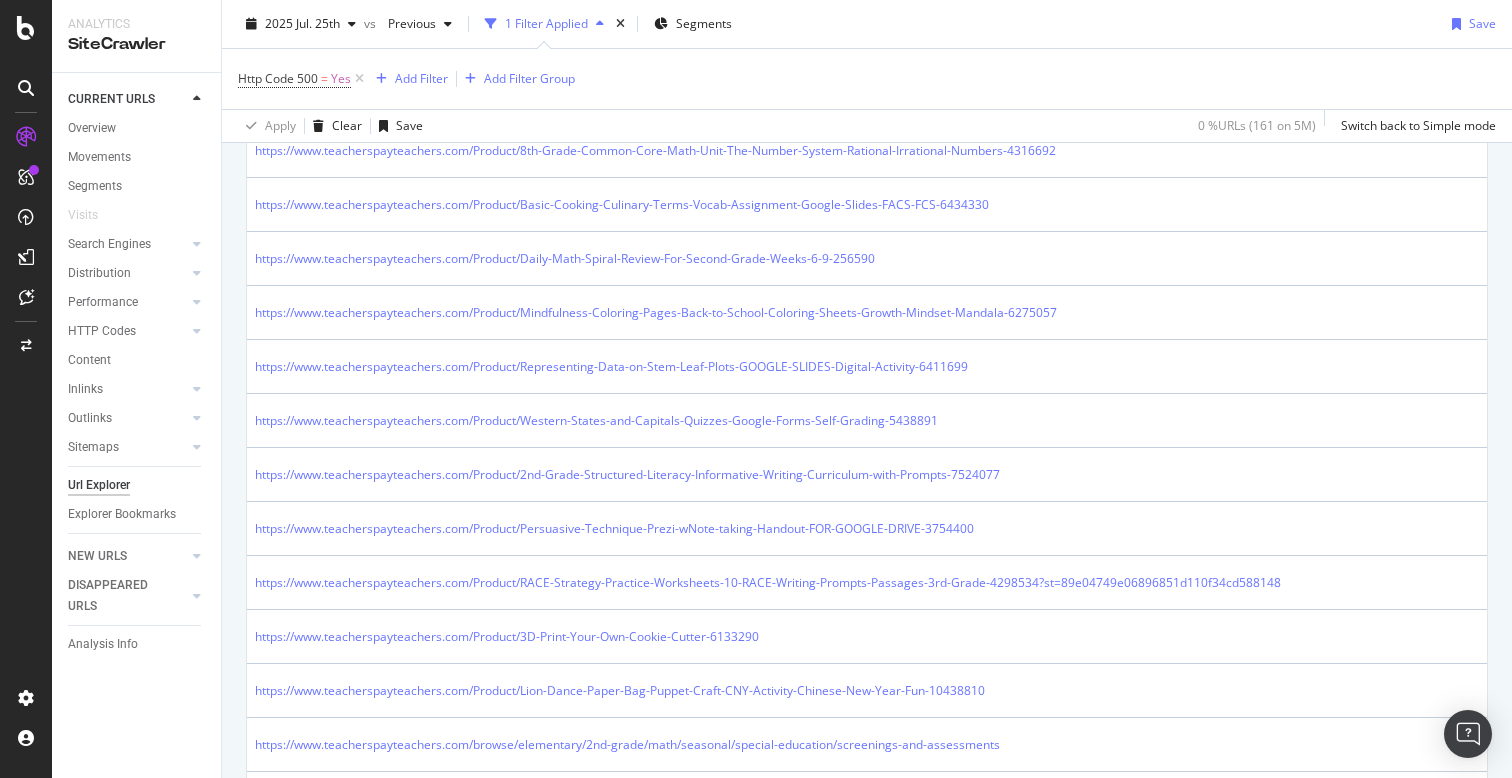 scroll, scrollTop: 2495, scrollLeft: 0, axis: vertical 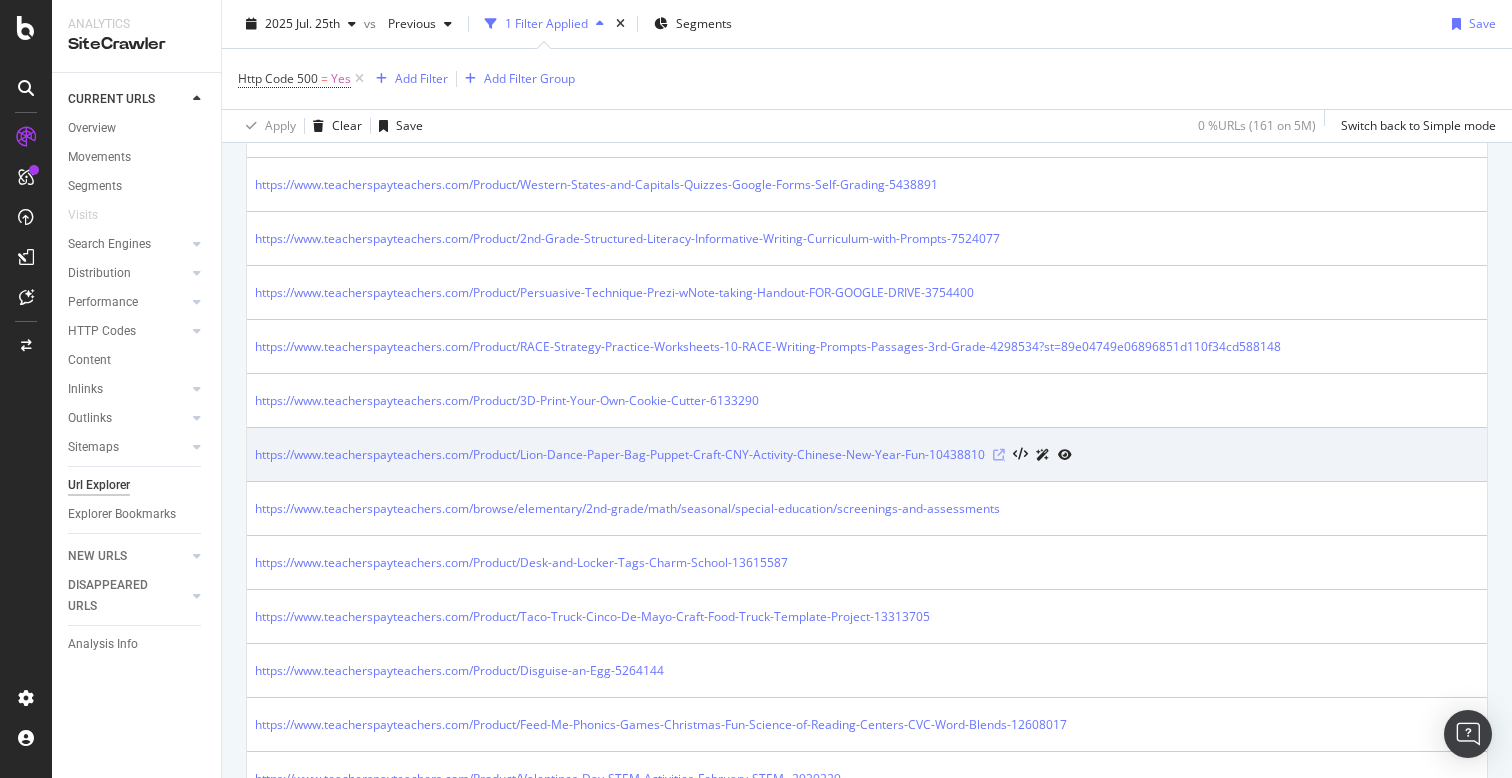 click at bounding box center (999, 455) 